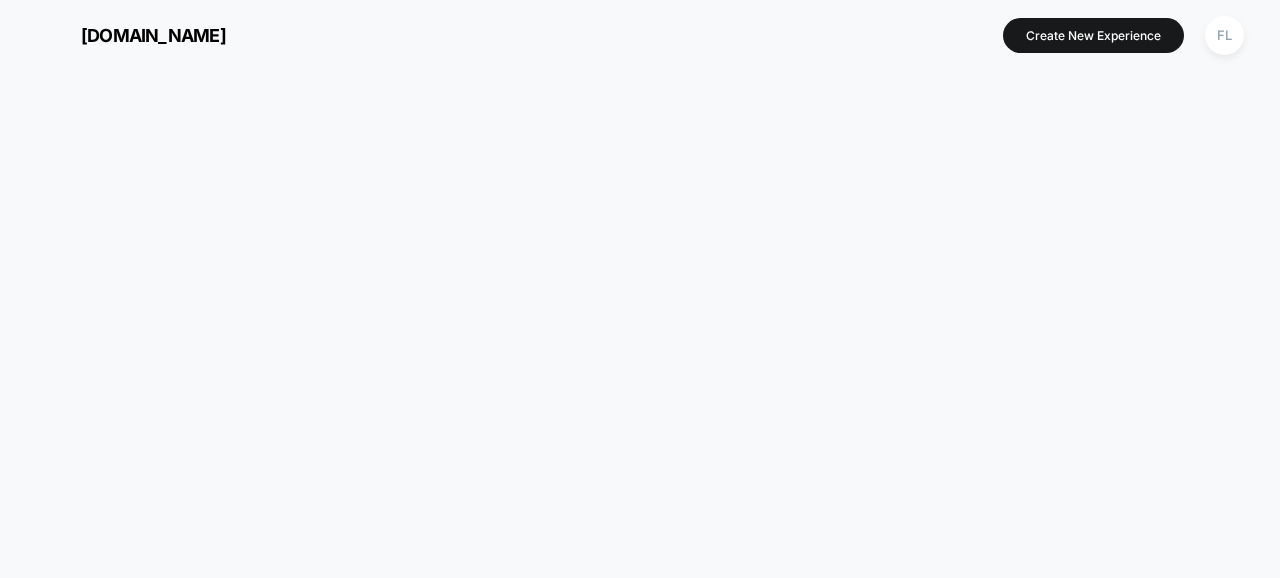 scroll, scrollTop: 0, scrollLeft: 0, axis: both 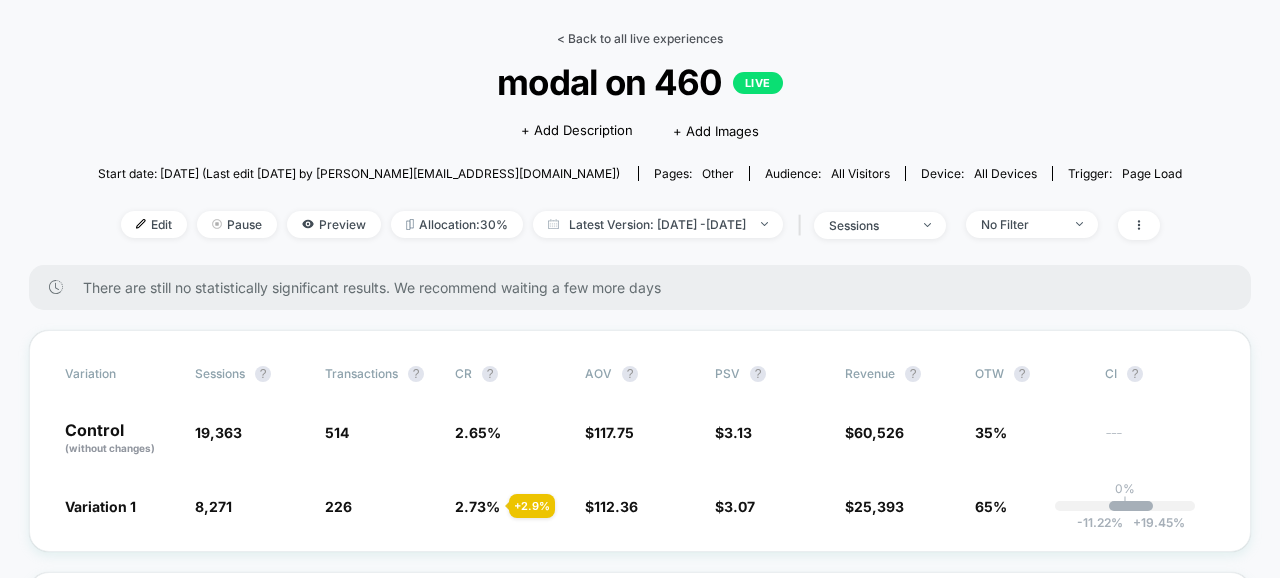 click on "< Back to all live experiences" at bounding box center (640, 38) 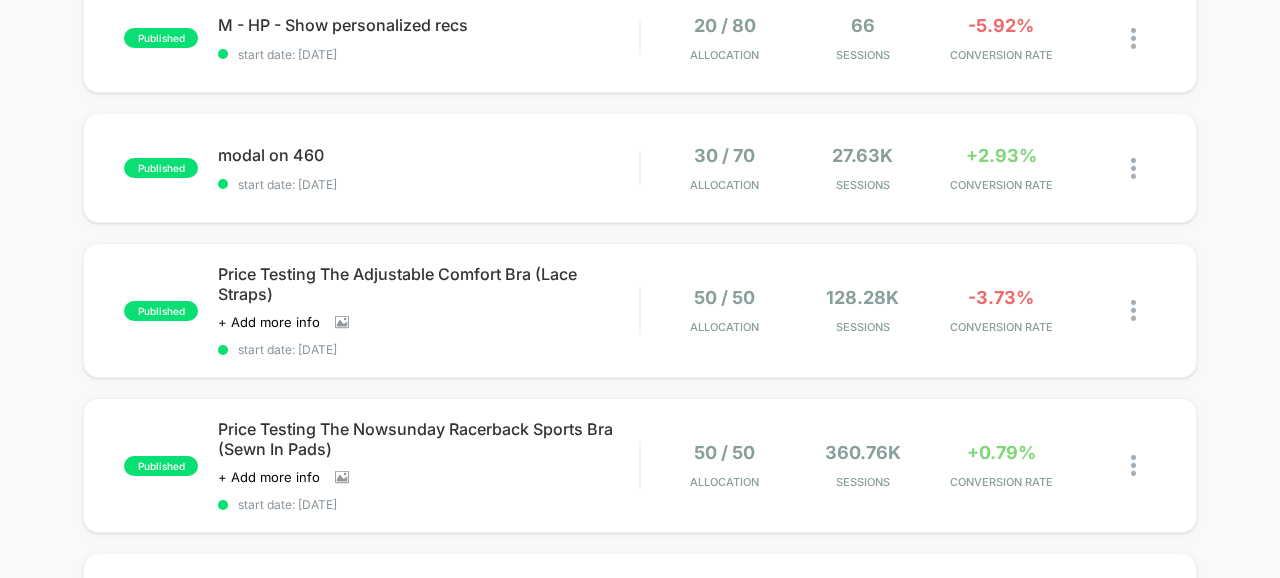 scroll, scrollTop: 366, scrollLeft: 0, axis: vertical 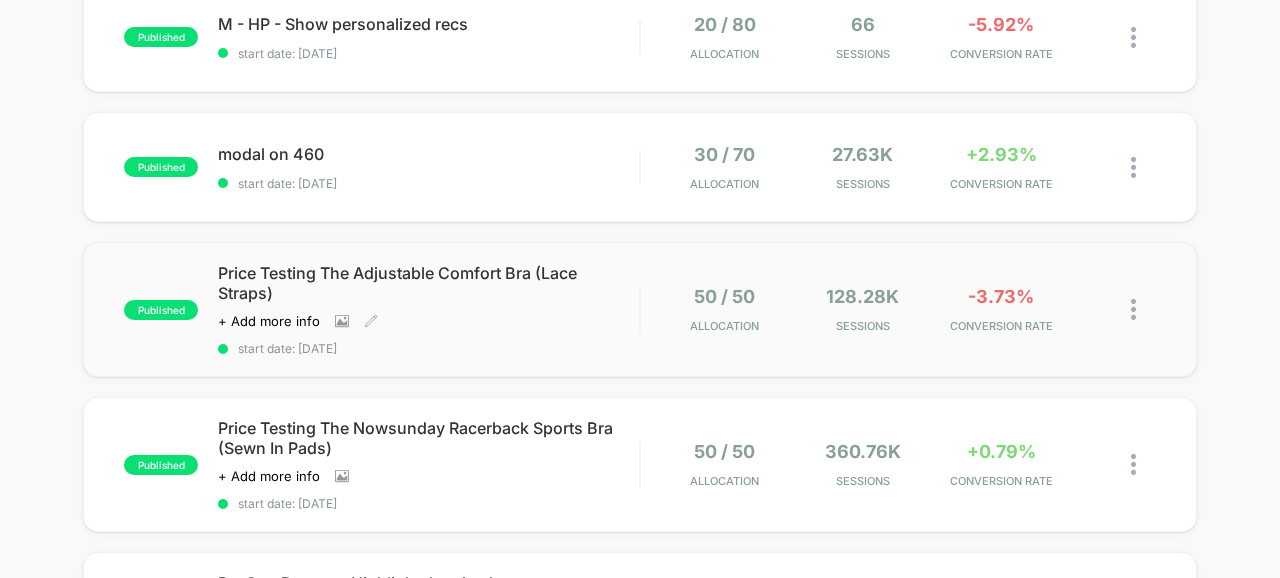 click on "Click to view images Click to edit experience details + Add more info" at bounding box center (365, 321) 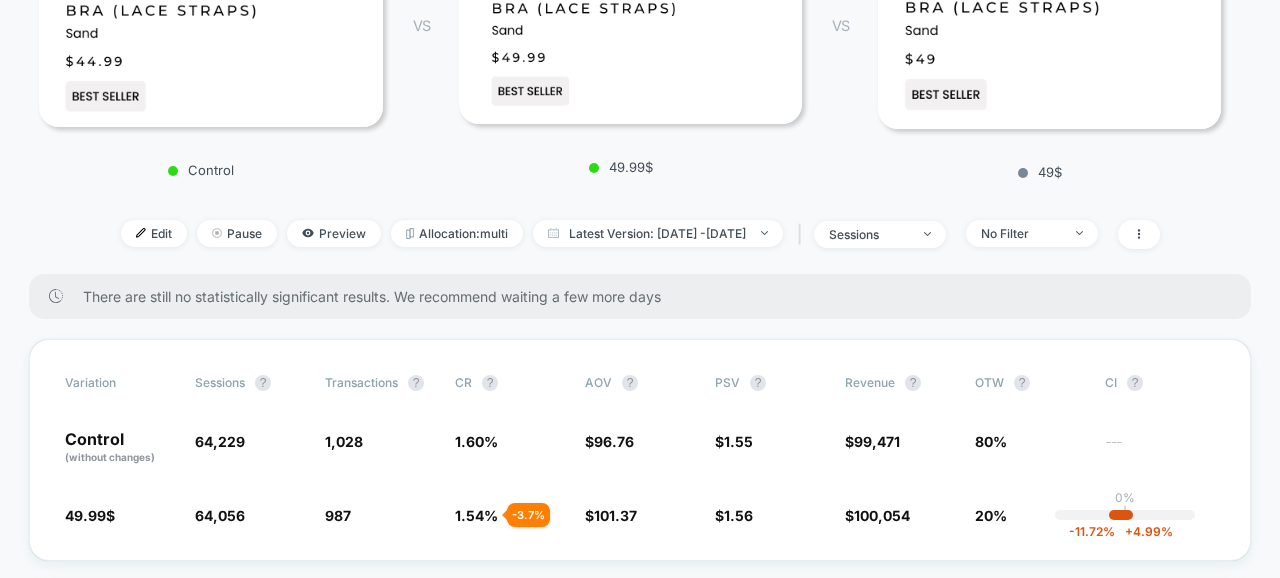 scroll, scrollTop: 412, scrollLeft: 0, axis: vertical 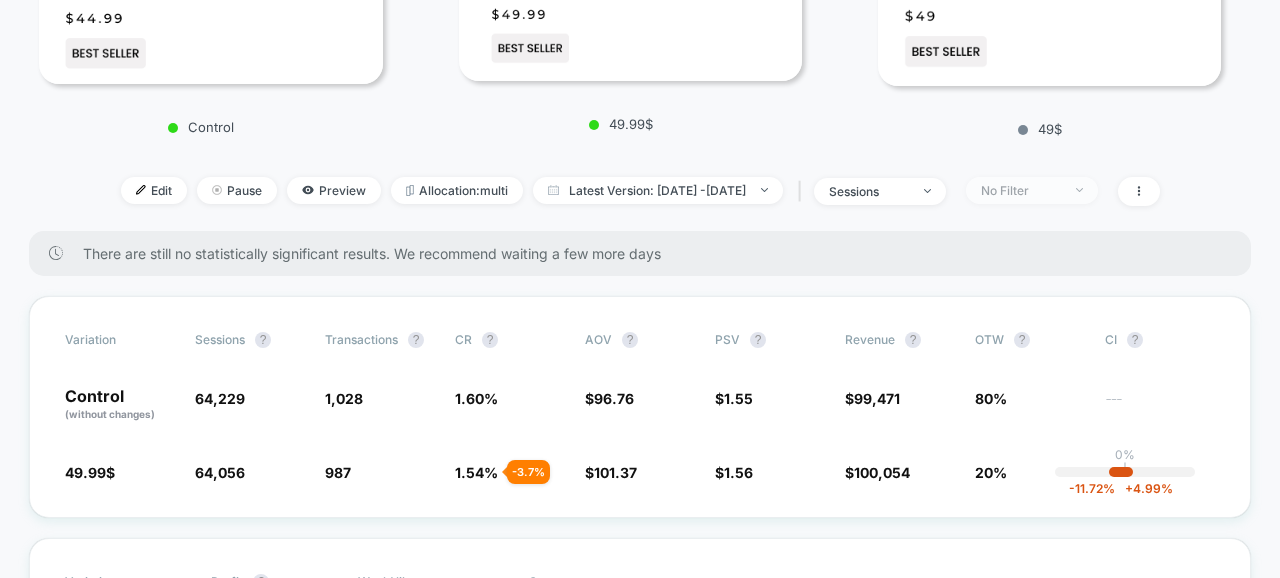 click on "No Filter" at bounding box center (1021, 190) 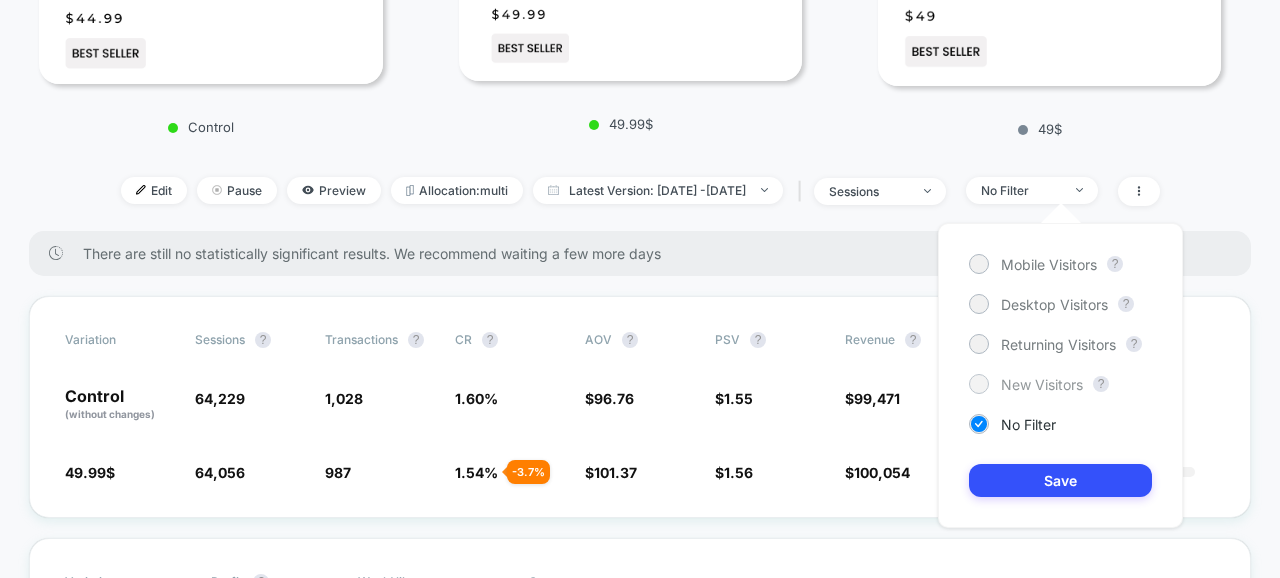 click on "New Visitors" at bounding box center (1026, 384) 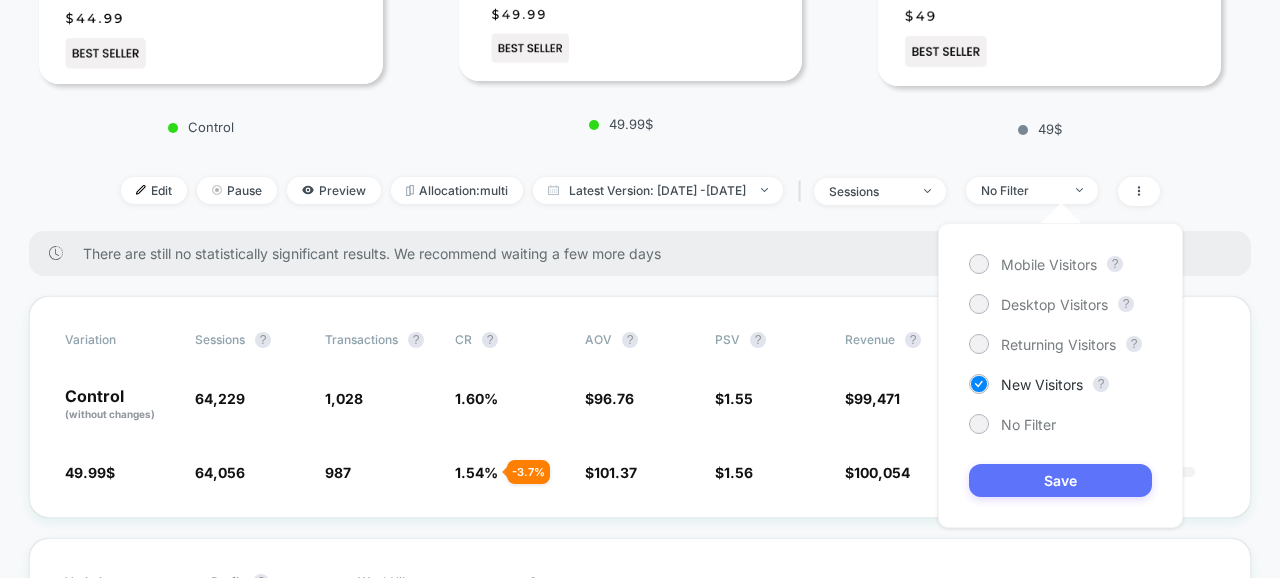 click on "Save" at bounding box center (1060, 480) 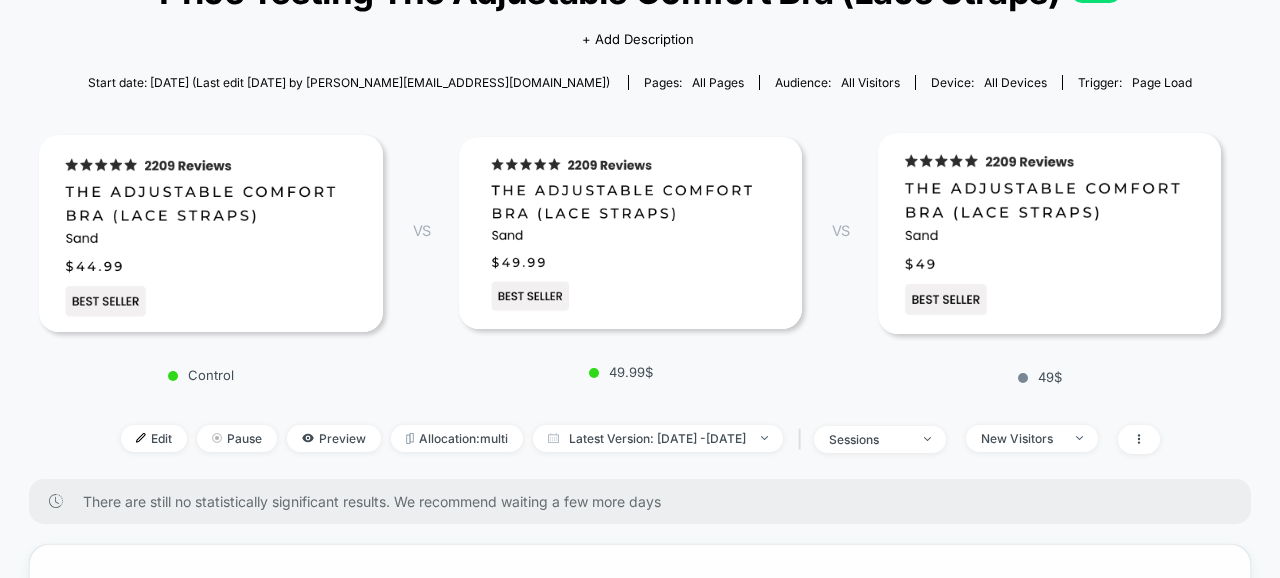 scroll, scrollTop: 0, scrollLeft: 0, axis: both 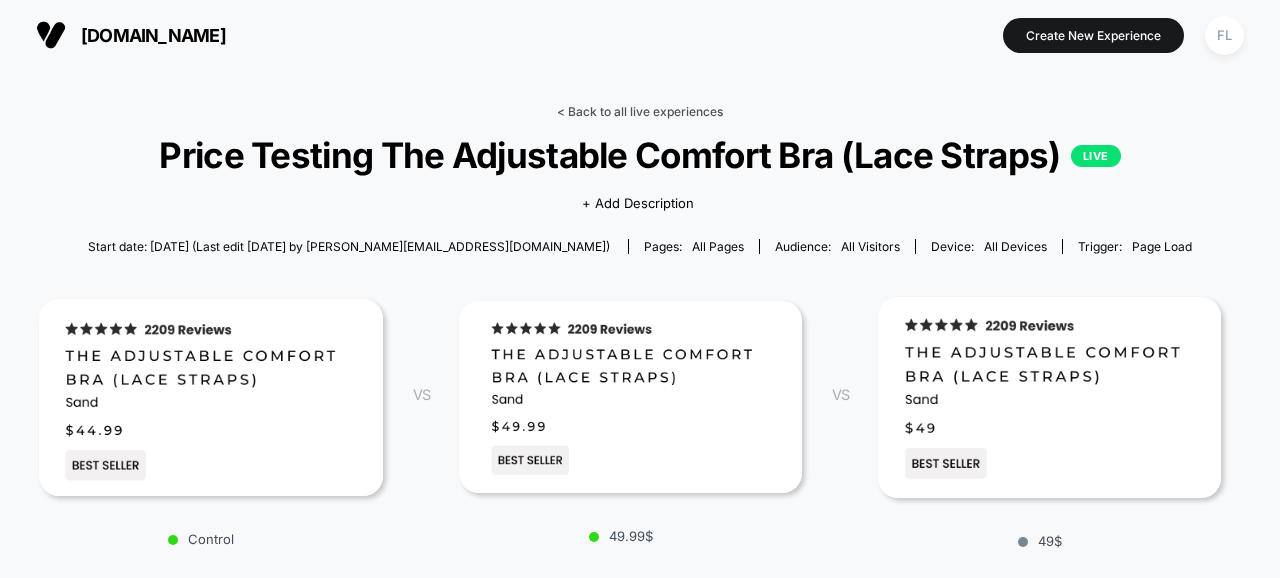 click on "< Back to all live experiences" at bounding box center [640, 111] 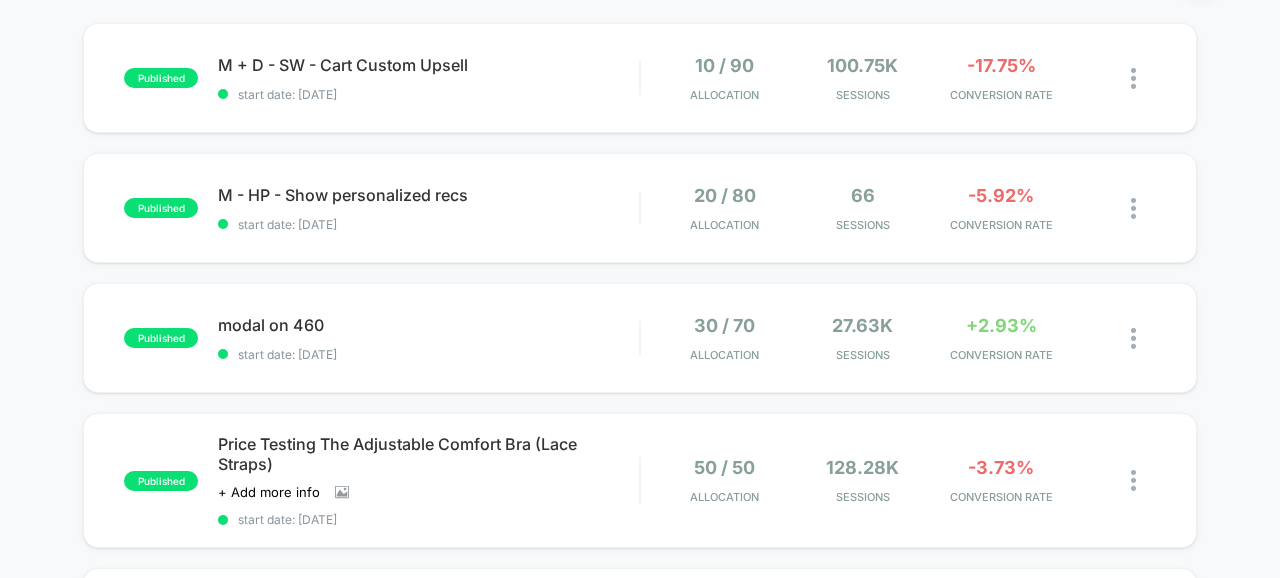 scroll, scrollTop: 197, scrollLeft: 0, axis: vertical 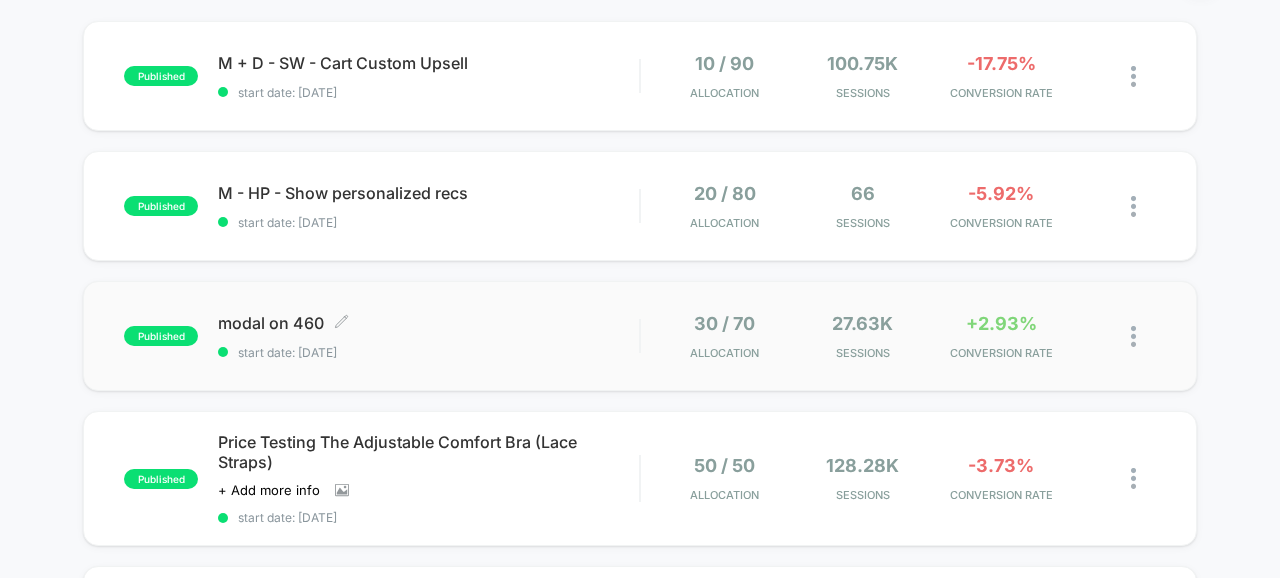 click on "modal on 460 Click to edit experience details Click to edit experience details start date: [DATE]" at bounding box center [428, 336] 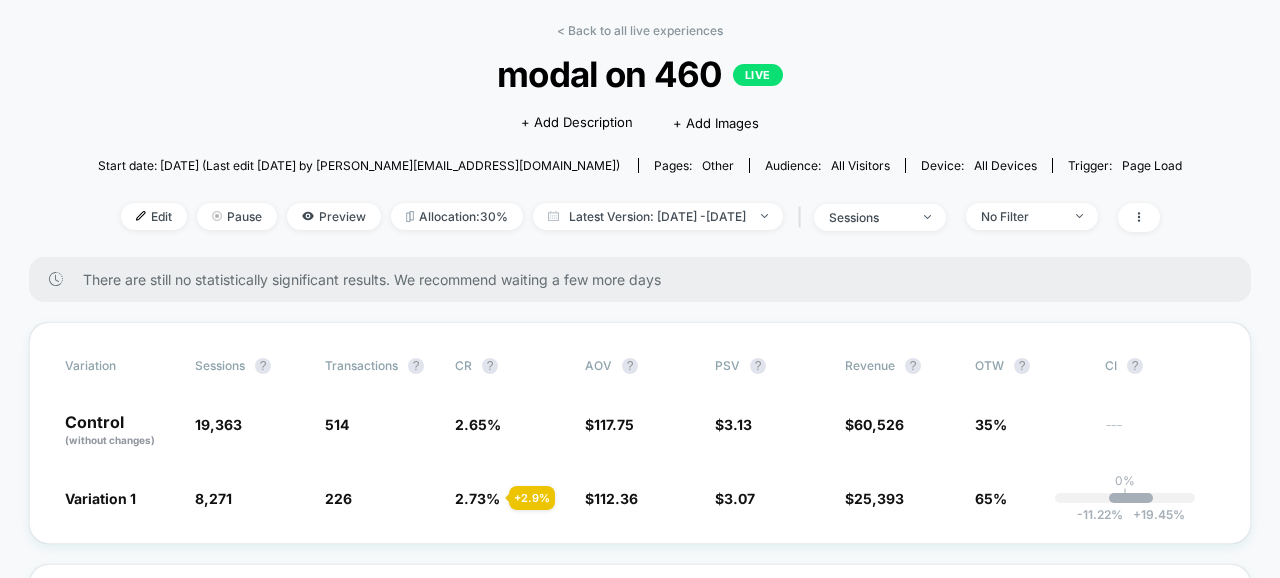 scroll, scrollTop: 84, scrollLeft: 0, axis: vertical 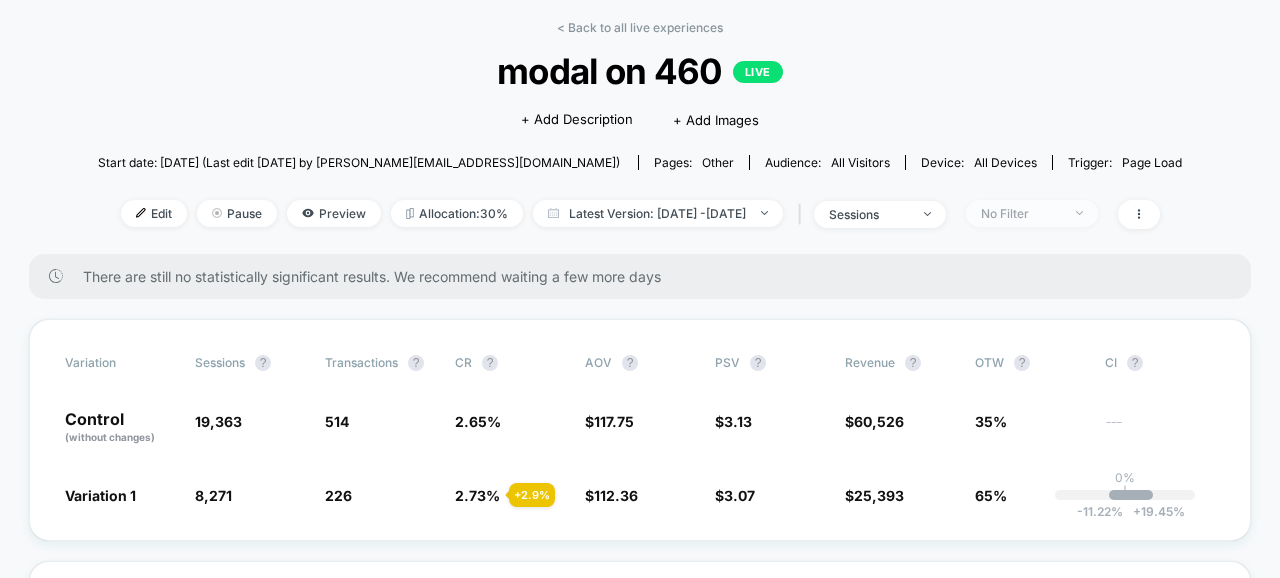 click on "No Filter" at bounding box center [1021, 213] 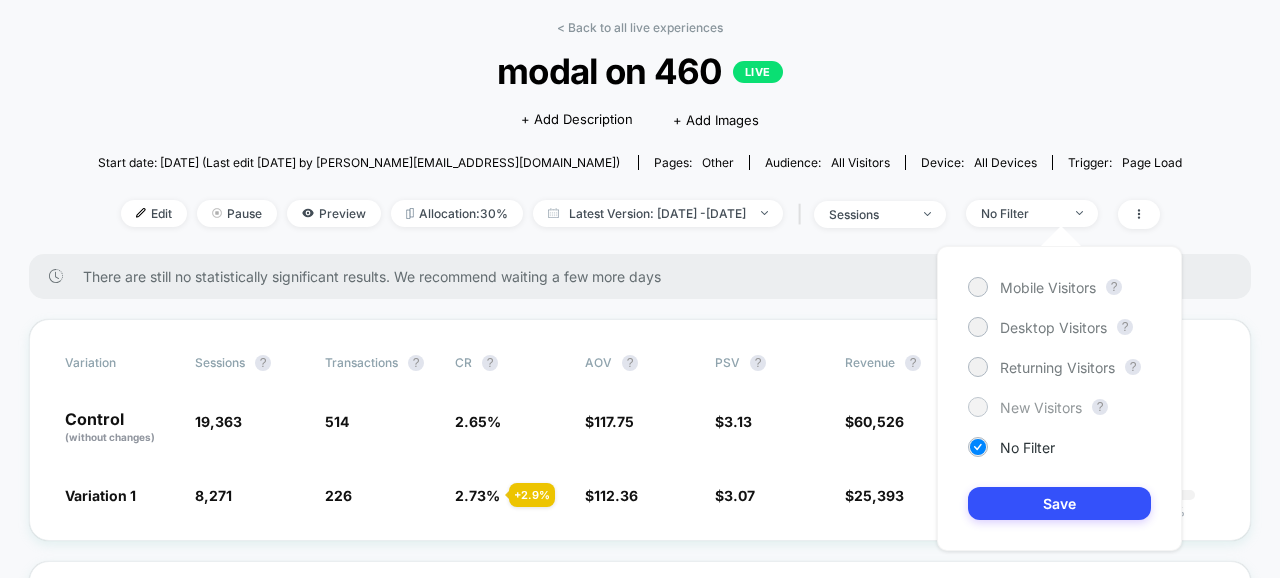 click on "New Visitors" at bounding box center (1041, 407) 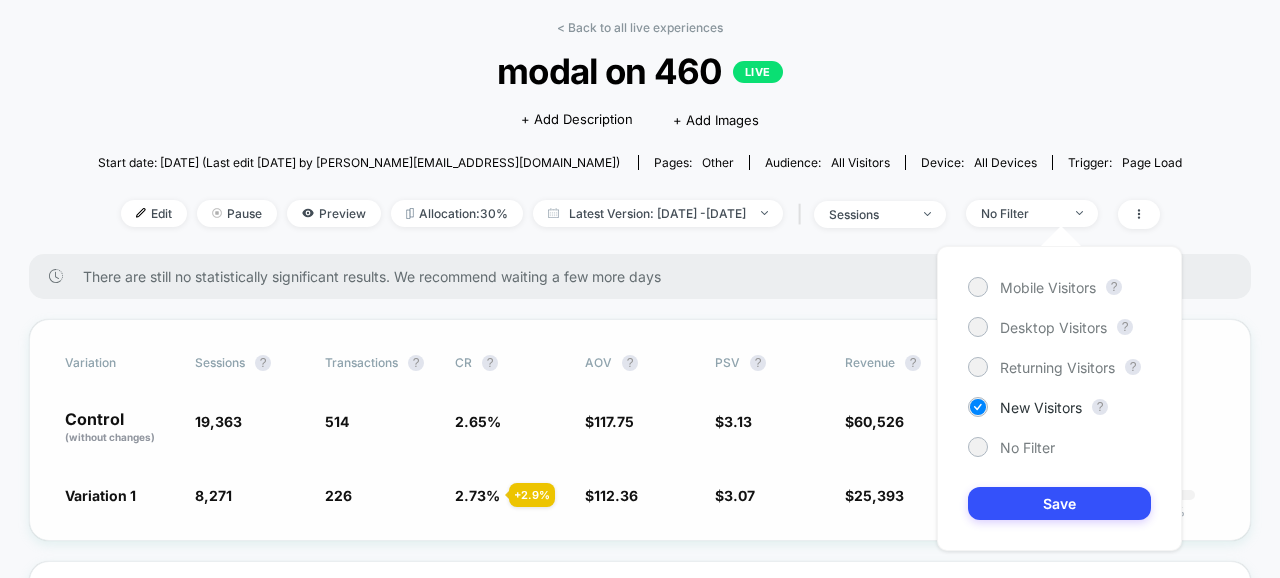 scroll, scrollTop: 0, scrollLeft: 0, axis: both 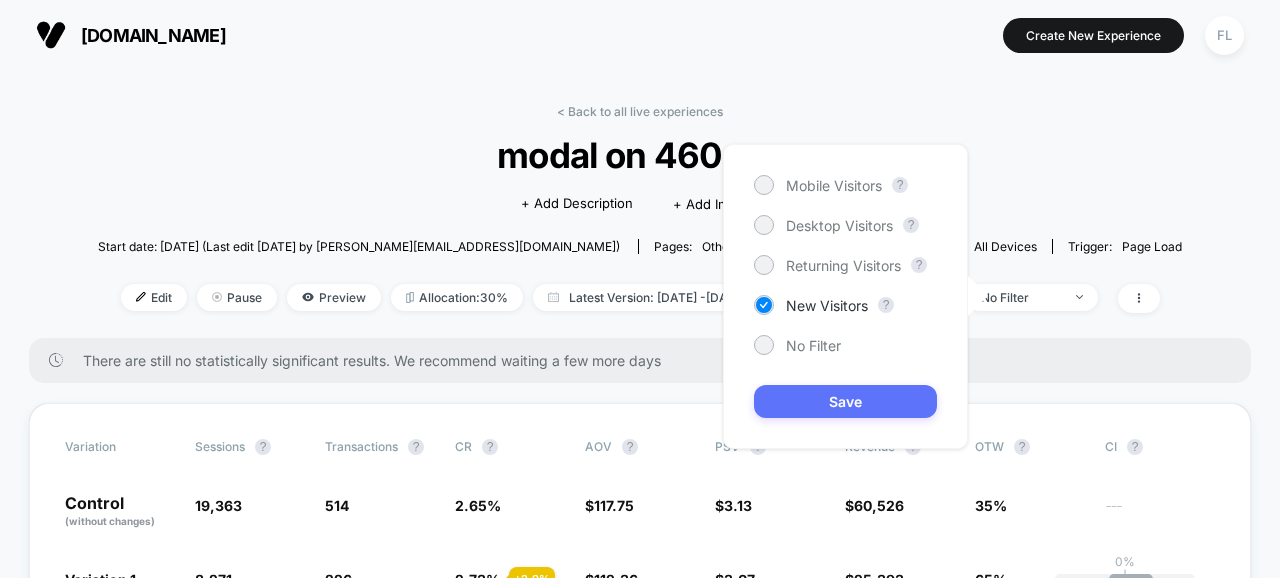 click on "Save" at bounding box center [845, 401] 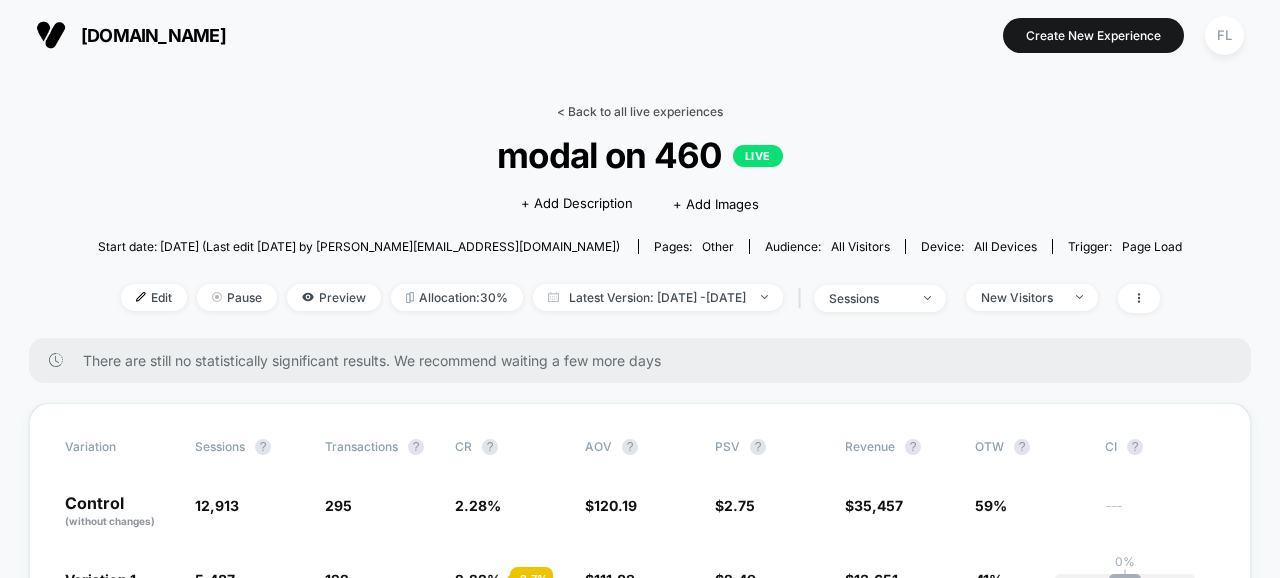 click on "< Back to all live experiences" at bounding box center [640, 111] 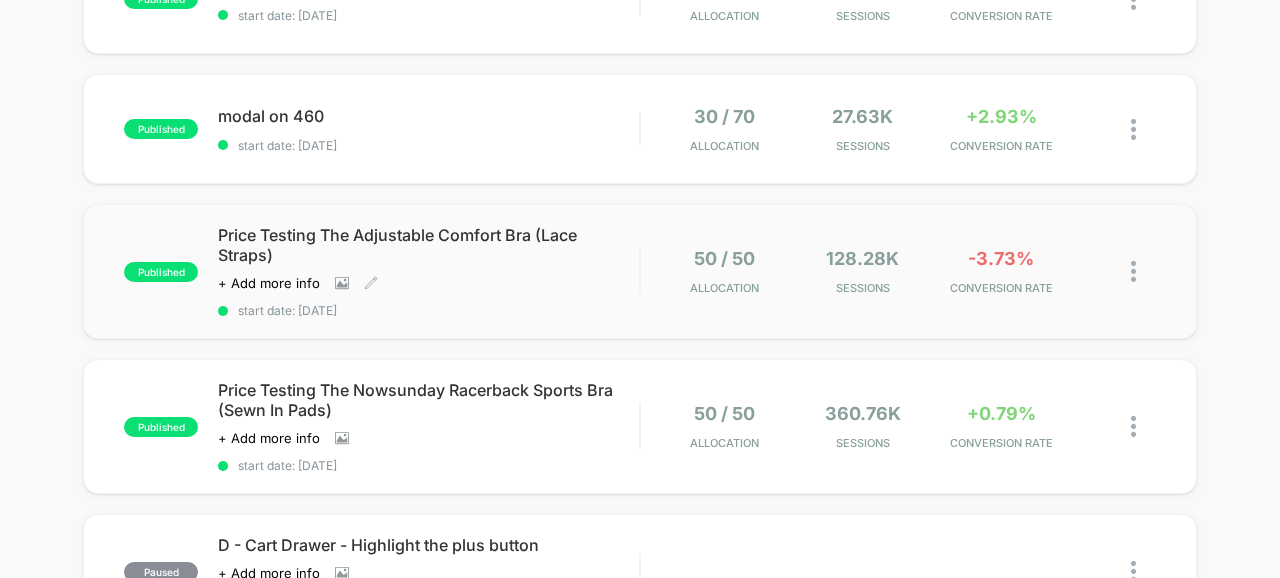 scroll, scrollTop: 412, scrollLeft: 0, axis: vertical 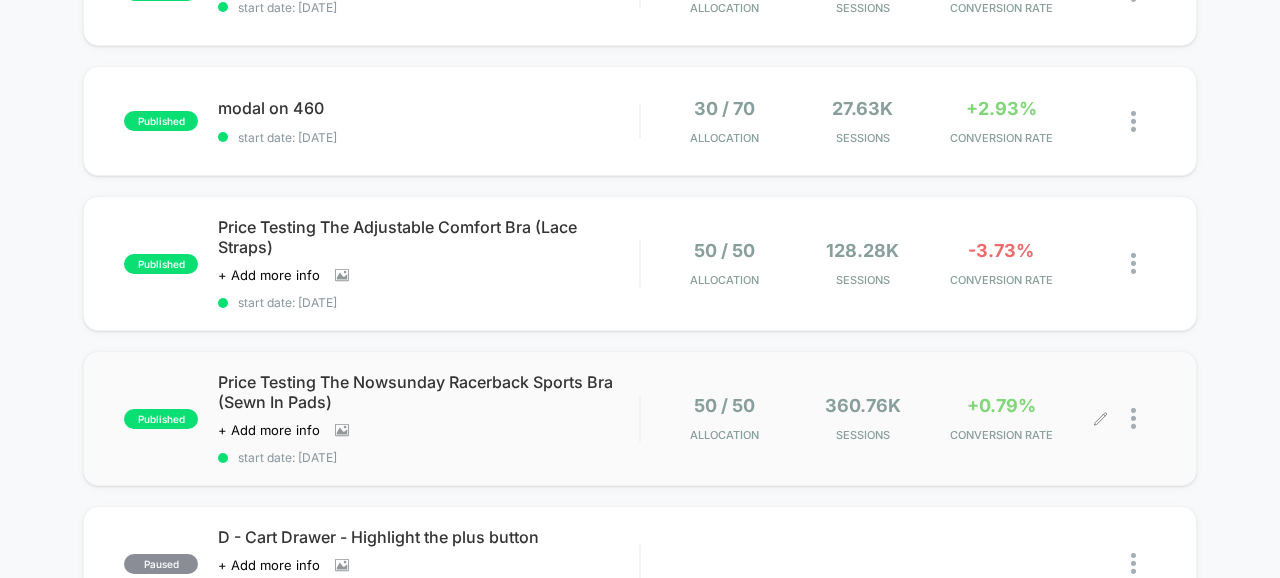 click on "50 / 50 Allocation 360.76k Sessions +0.79% CONVERSION RATE" at bounding box center (898, 418) 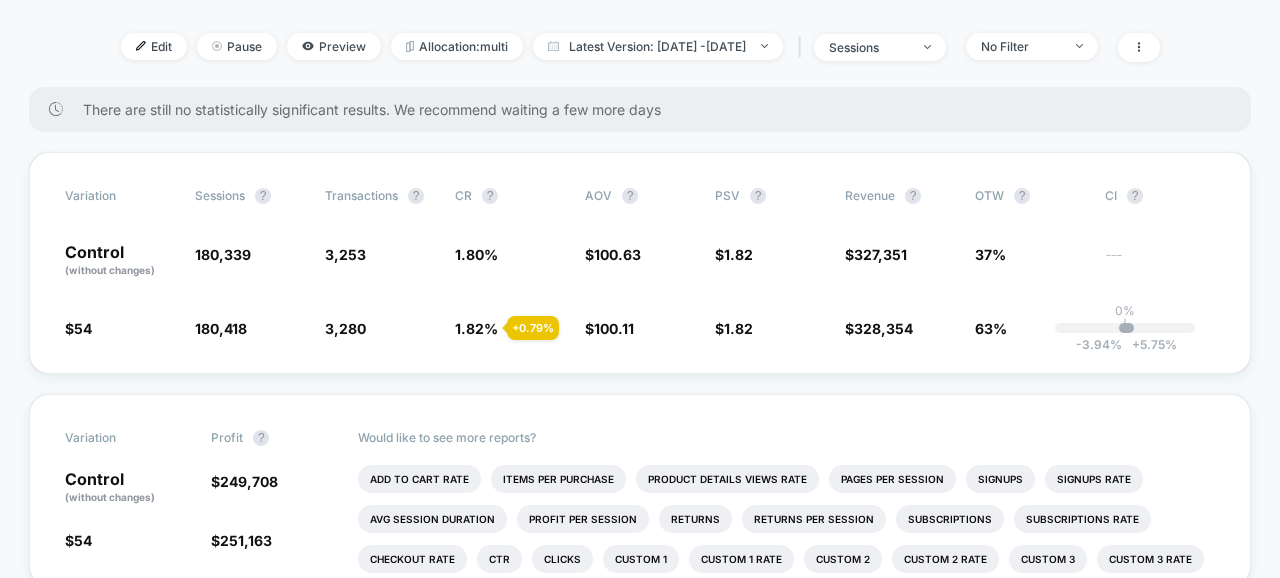 scroll, scrollTop: 412, scrollLeft: 0, axis: vertical 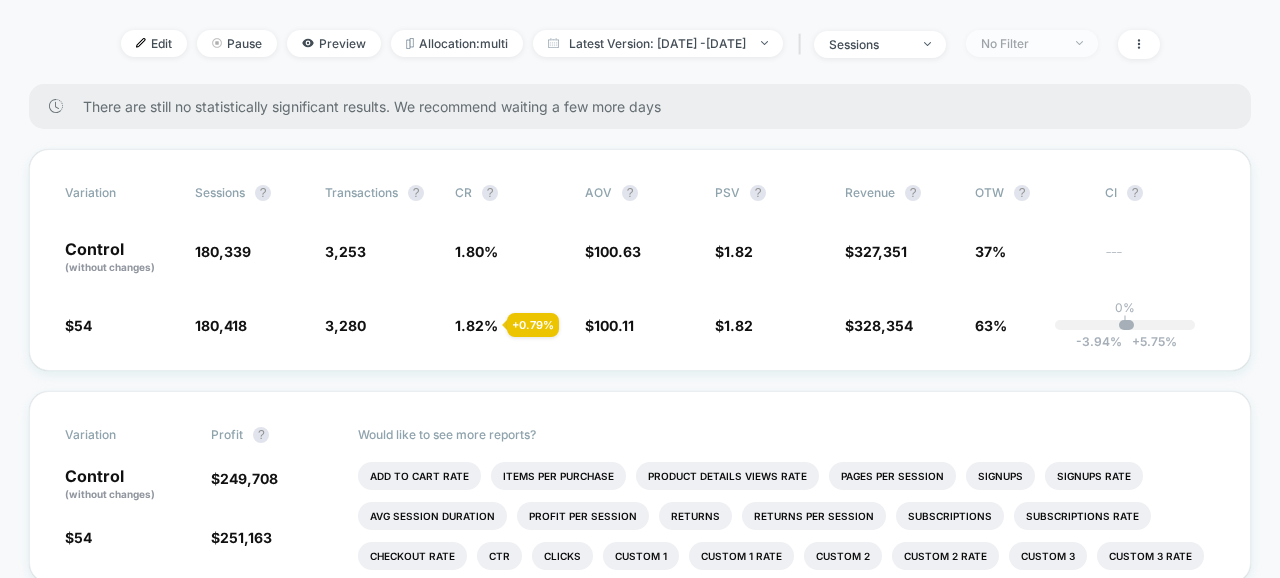 click on "No Filter" at bounding box center (1021, 43) 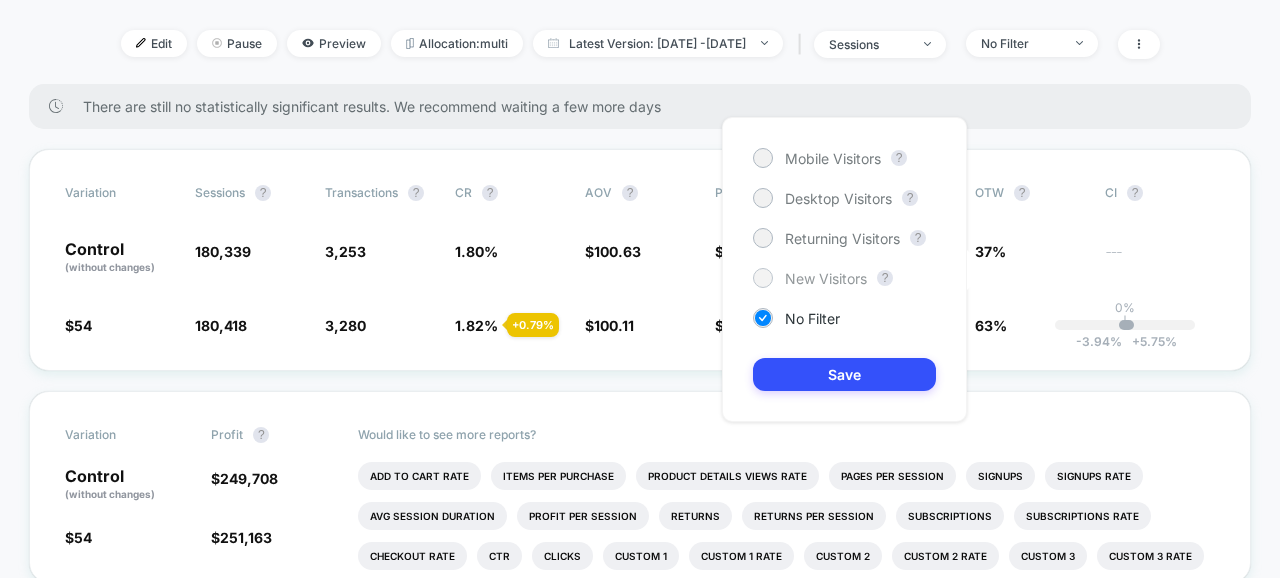 click on "New Visitors" at bounding box center [826, 278] 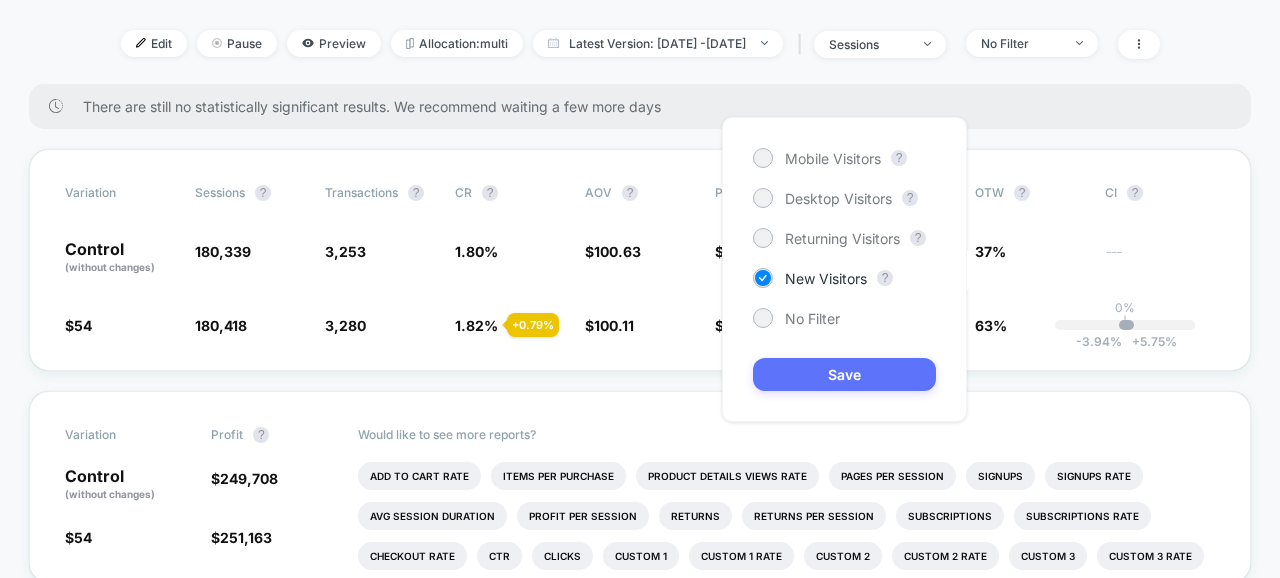click on "Save" at bounding box center [844, 374] 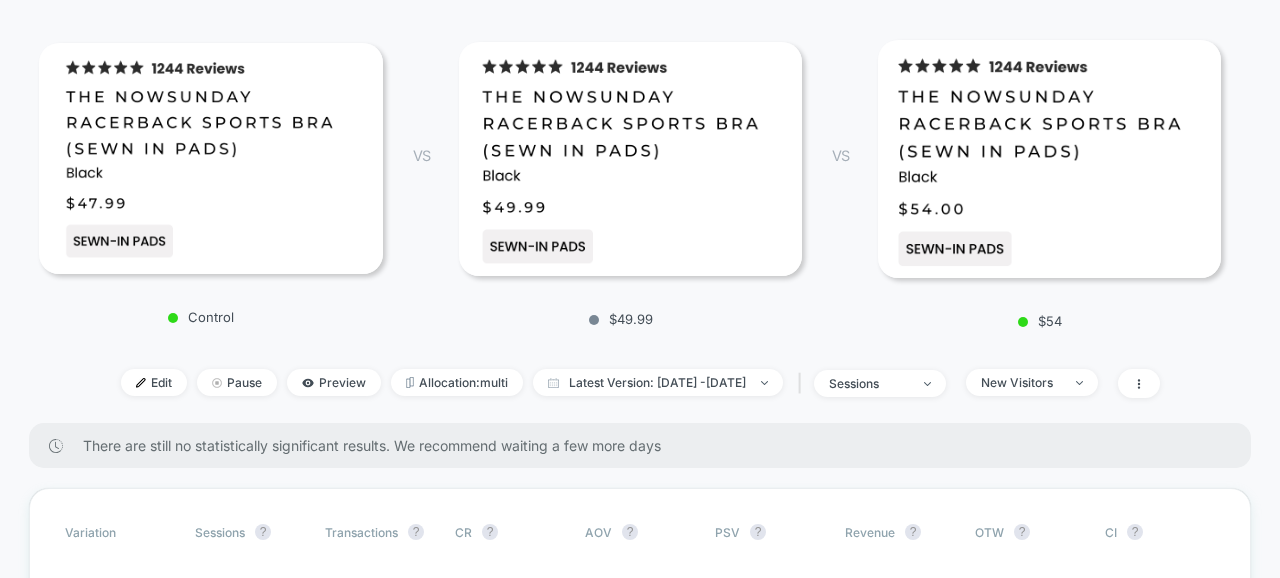scroll, scrollTop: 334, scrollLeft: 0, axis: vertical 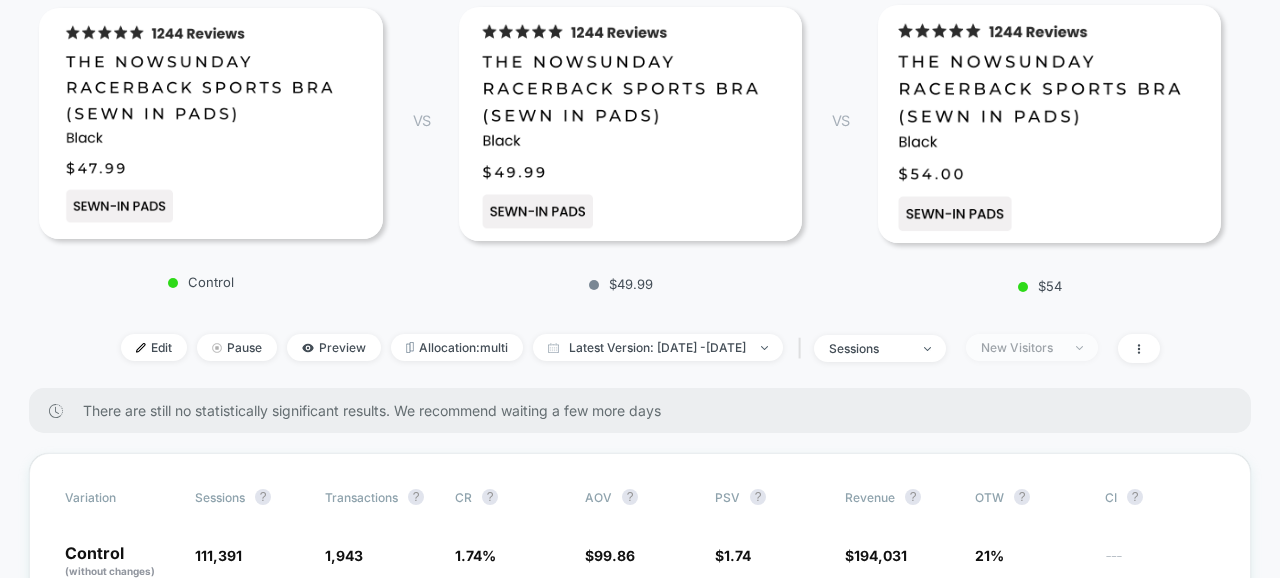 click on "New Visitors" at bounding box center (1032, 347) 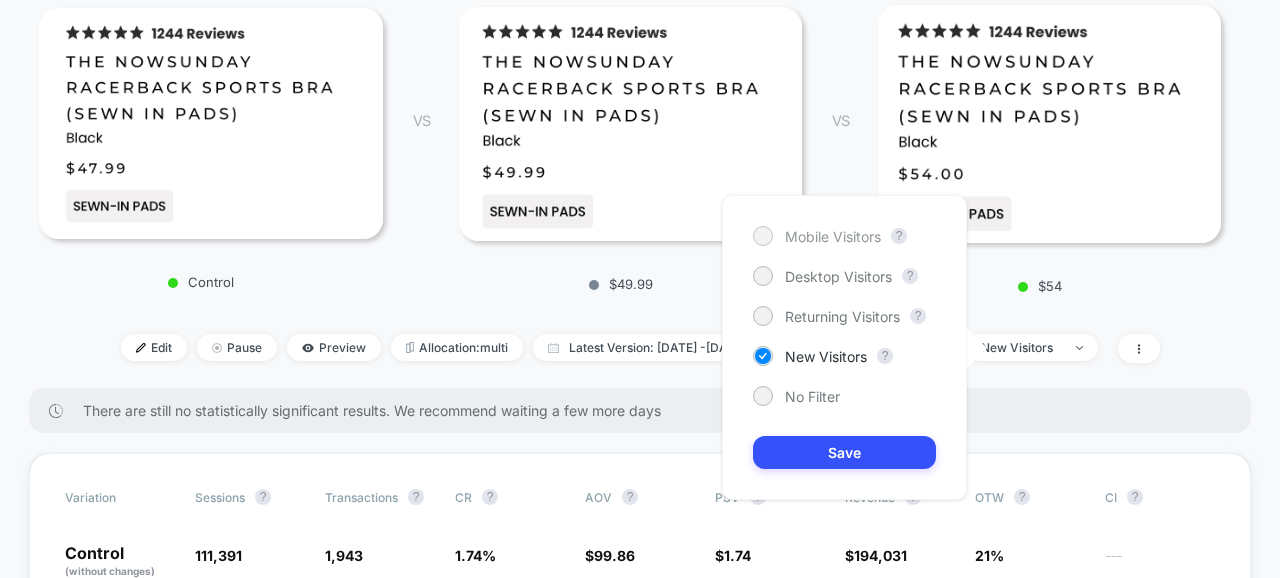 click on "Mobile Visitors" at bounding box center [833, 236] 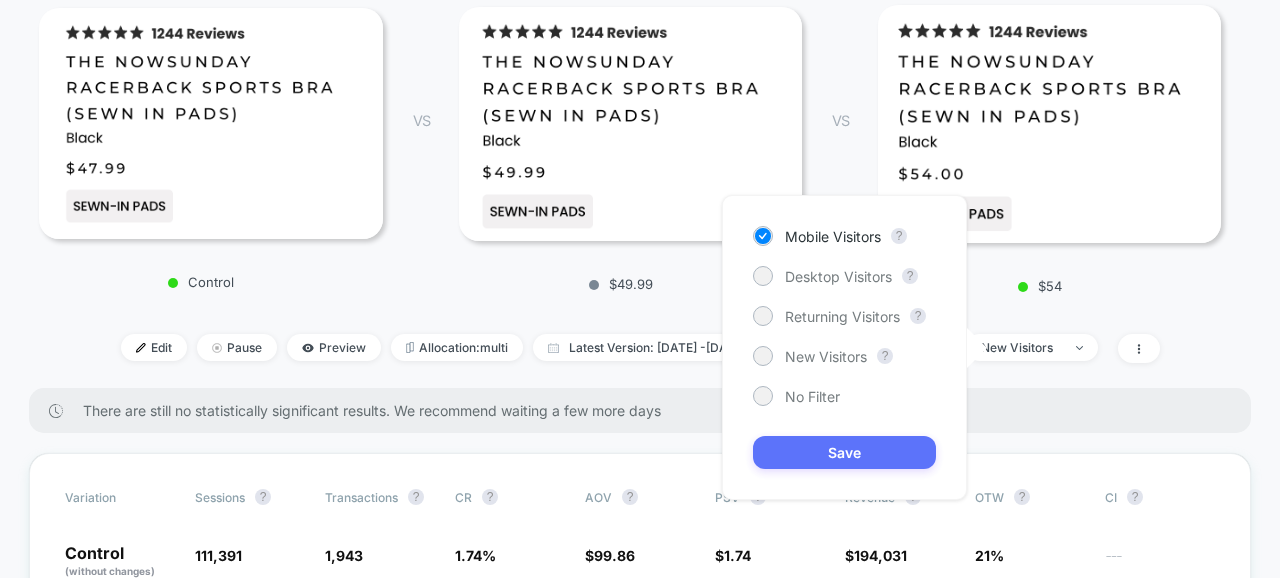 click on "Save" at bounding box center [844, 452] 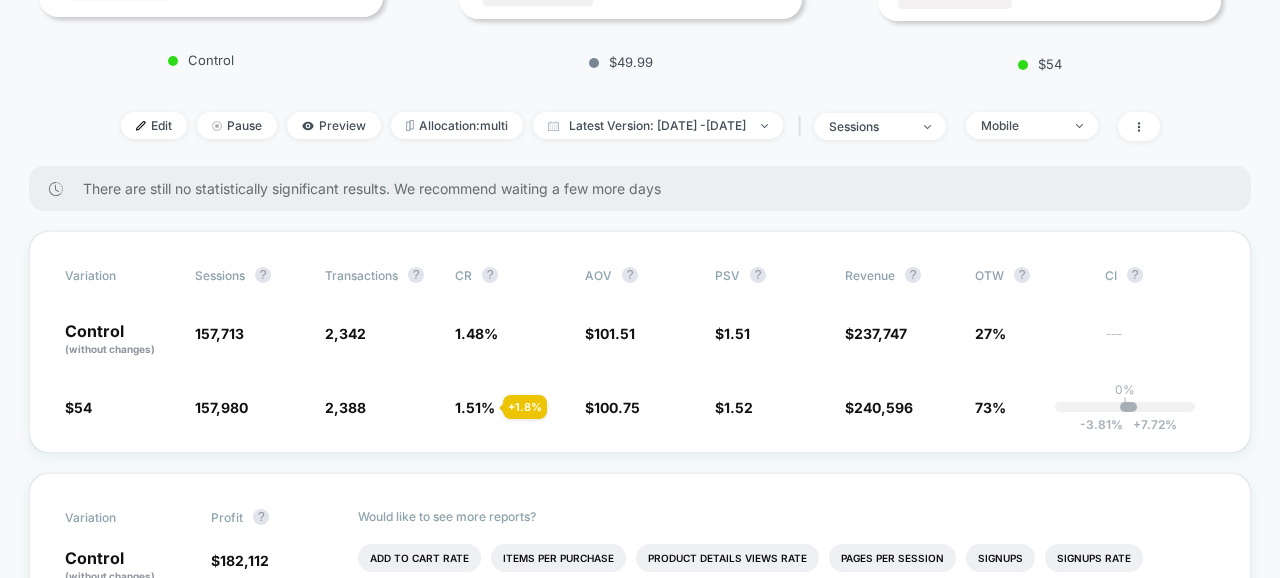 scroll, scrollTop: 569, scrollLeft: 0, axis: vertical 